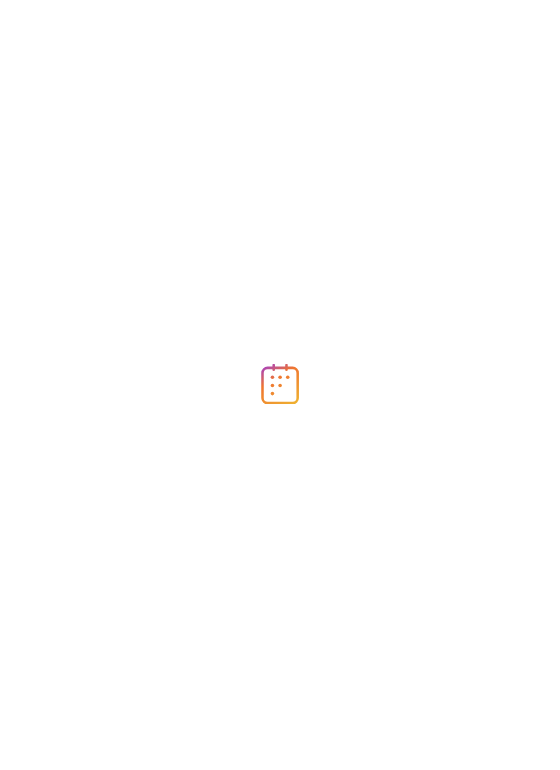 scroll, scrollTop: 0, scrollLeft: 0, axis: both 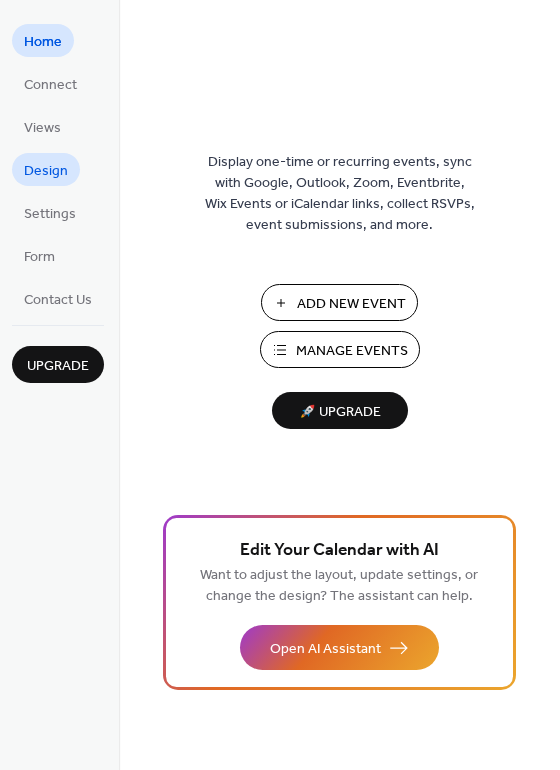 click on "Design" at bounding box center [46, 171] 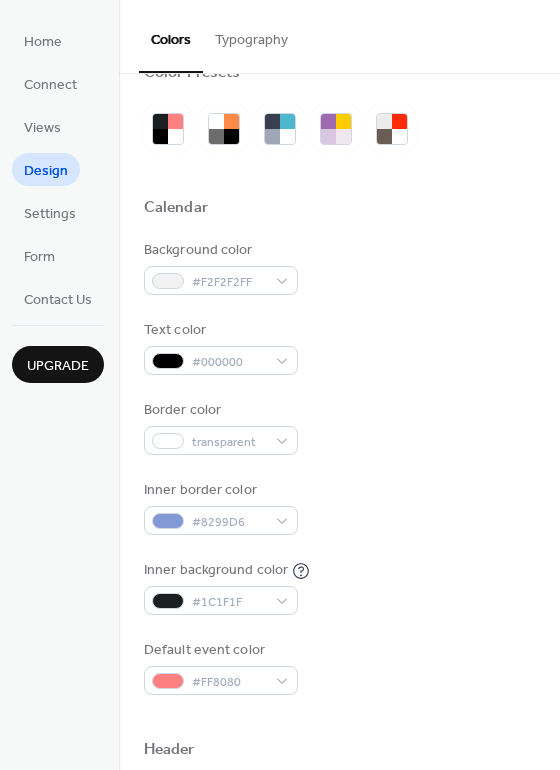 scroll, scrollTop: 100, scrollLeft: 0, axis: vertical 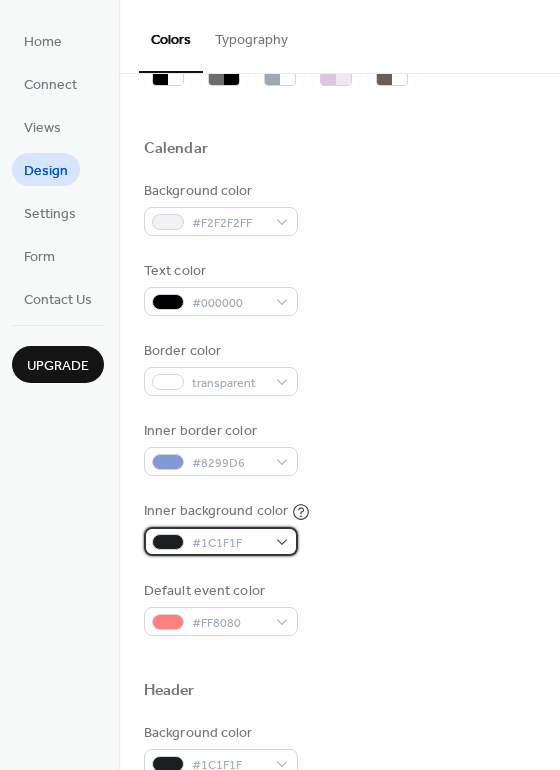 click on "#1C1F1F" at bounding box center (229, 543) 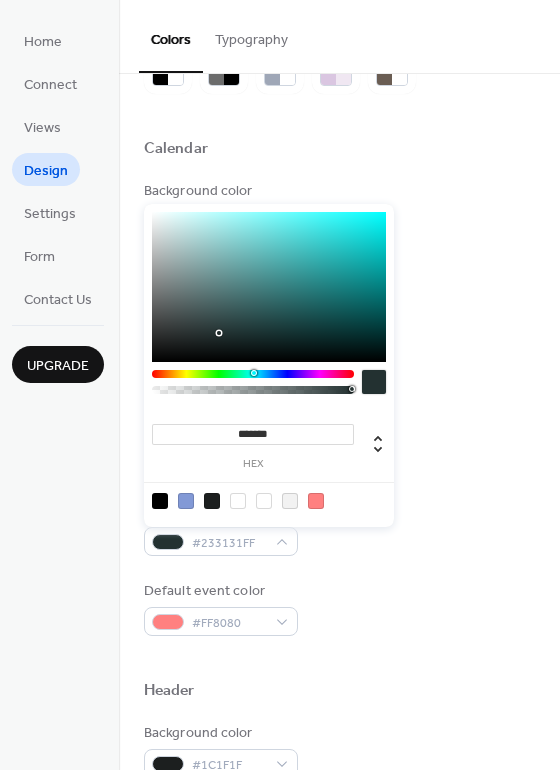 type on "*******" 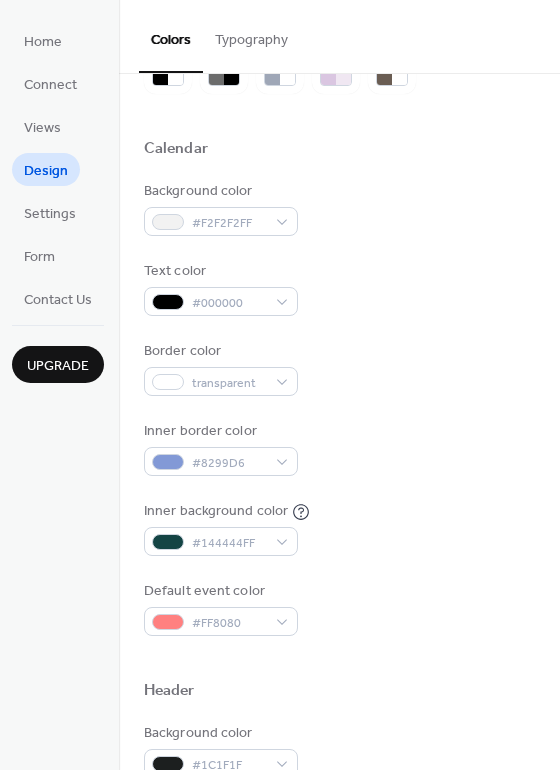 click on "Background color #F2F2F2FF Text color #000000 Border color transparent Inner border color #8299D6 Inner background color #144444FF Default event color #FF8080" at bounding box center (339, 408) 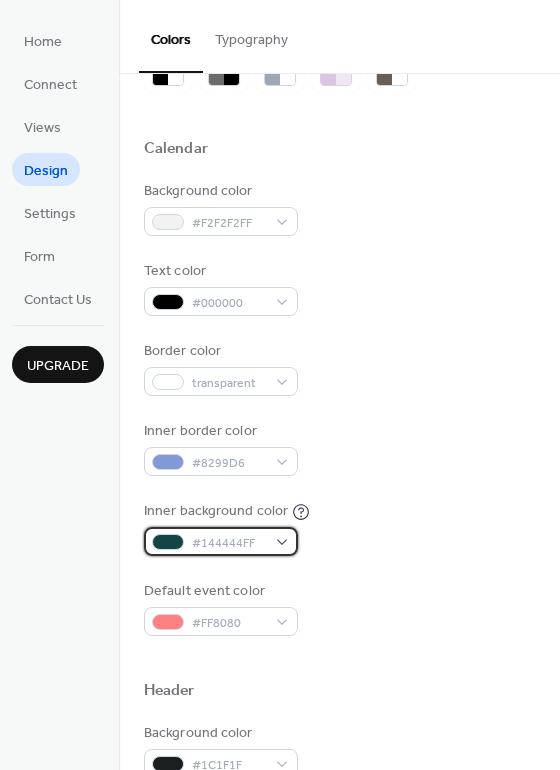 click on "#144444FF" at bounding box center (229, 543) 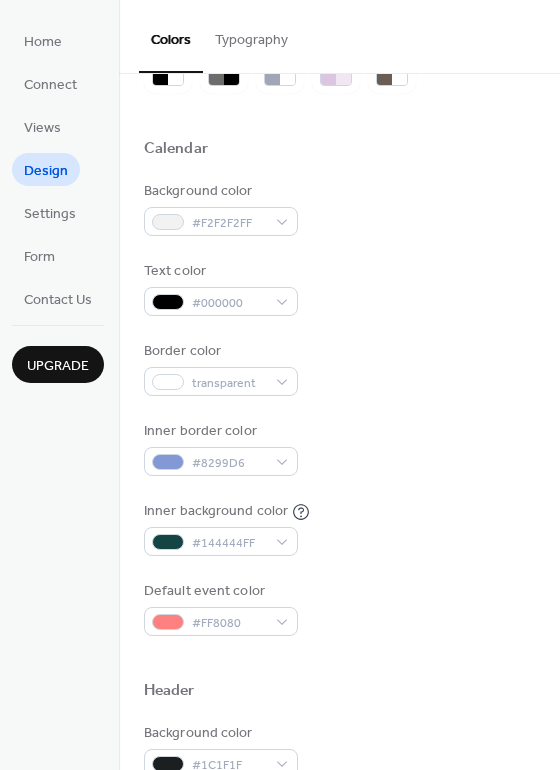 click on "Inner border color #8299D6" at bounding box center [339, 448] 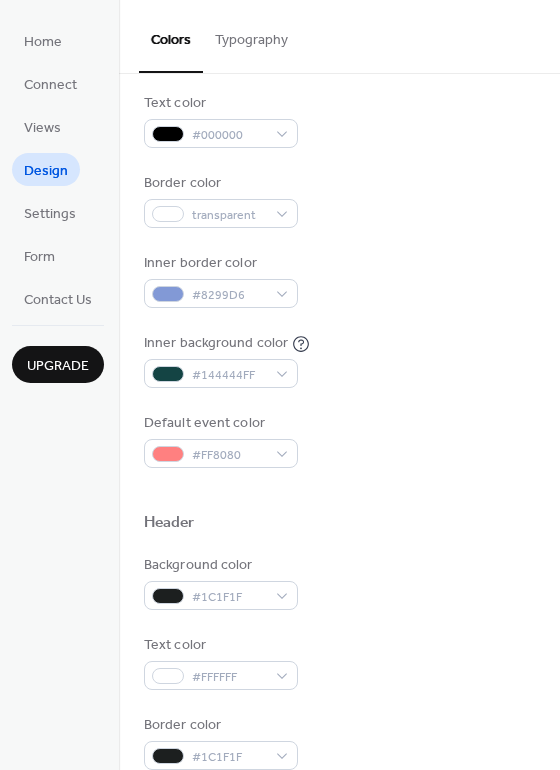 scroll, scrollTop: 600, scrollLeft: 0, axis: vertical 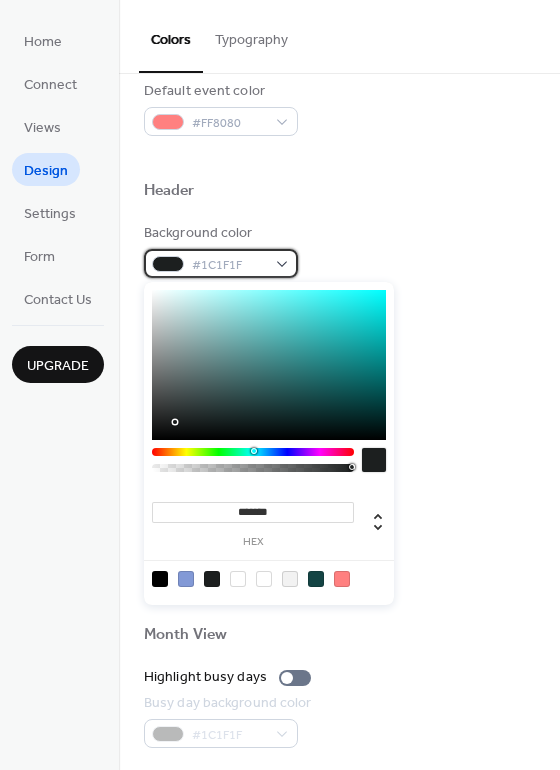 click on "#1C1F1F" at bounding box center (229, 265) 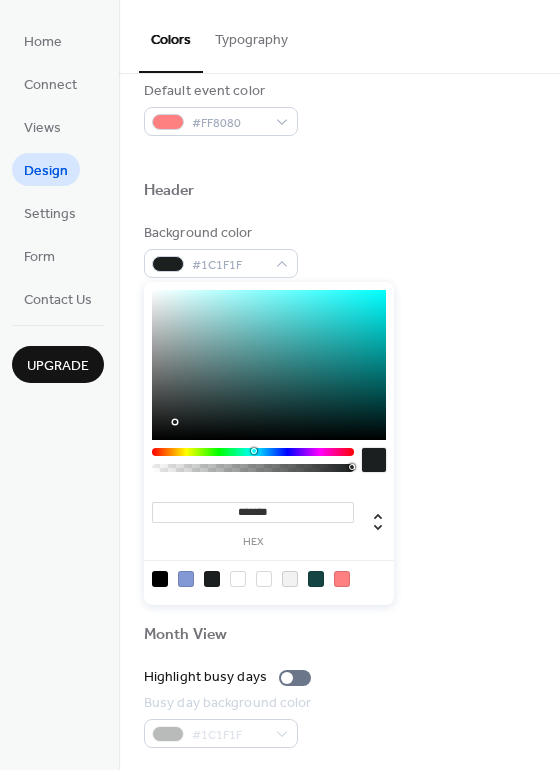drag, startPoint x: 330, startPoint y: 368, endPoint x: 350, endPoint y: 370, distance: 20.09975 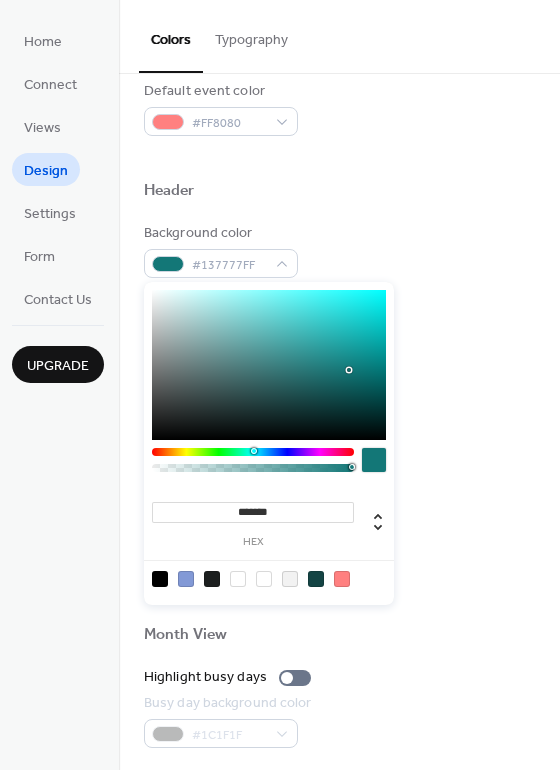click on "Border color #1C1F1F" at bounding box center (339, 410) 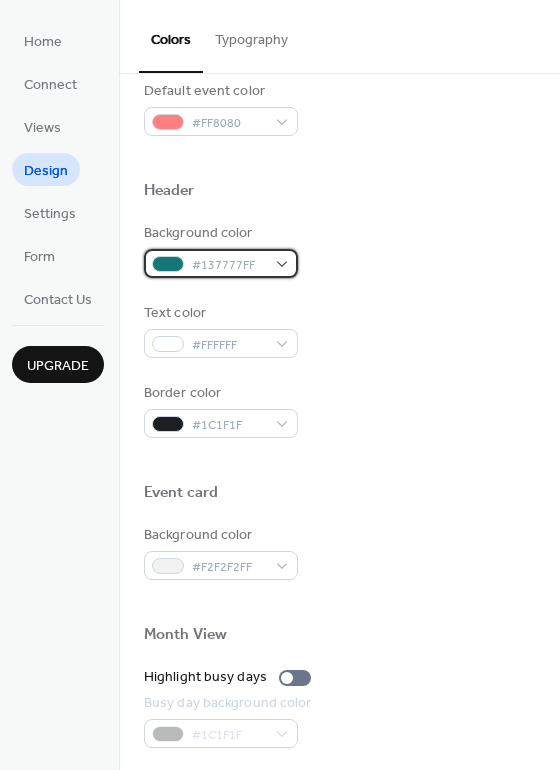 click on "#137777FF" at bounding box center [229, 265] 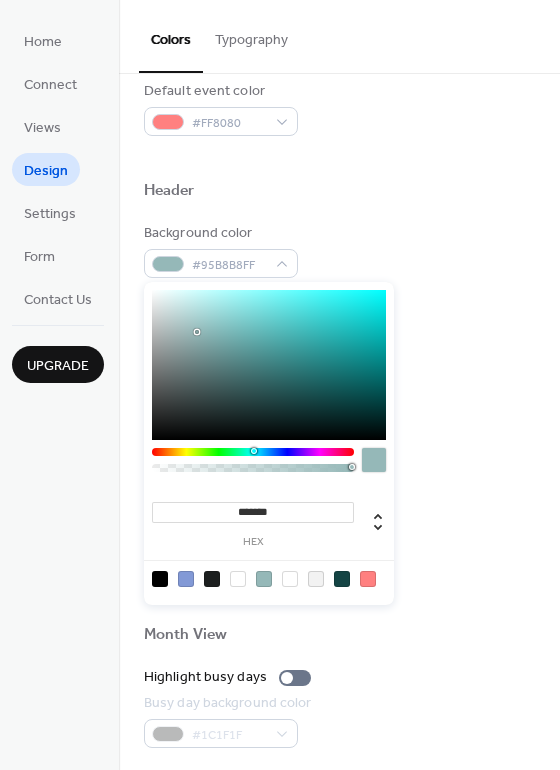 drag, startPoint x: 350, startPoint y: 370, endPoint x: 196, endPoint y: 332, distance: 158.61903 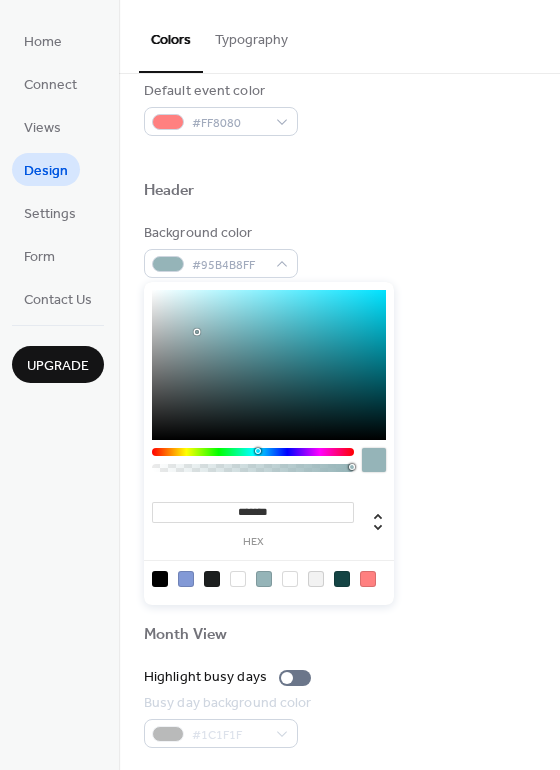 click at bounding box center [258, 451] 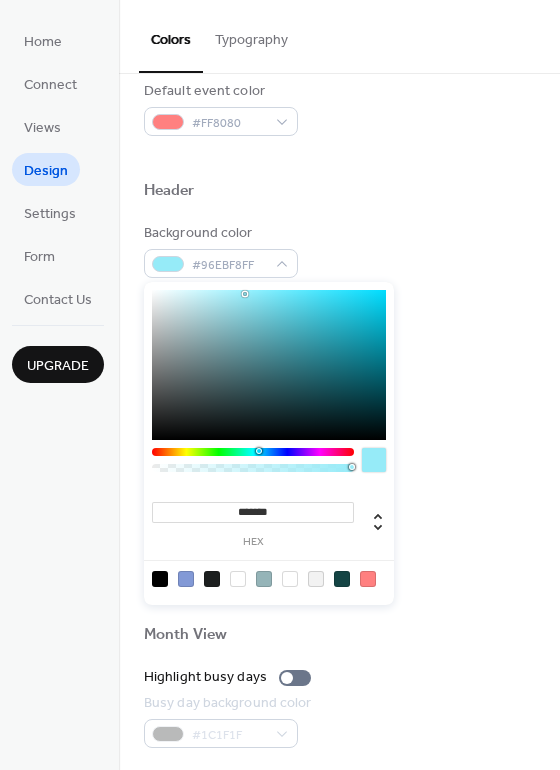 type on "*******" 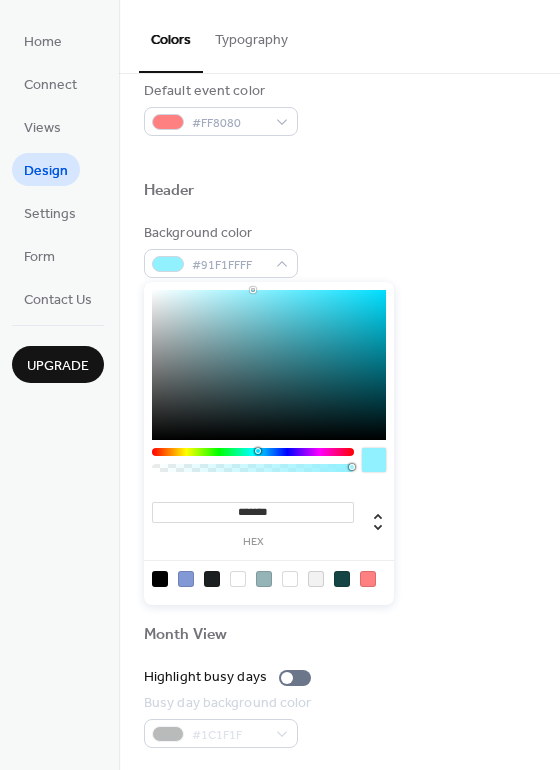 drag, startPoint x: 219, startPoint y: 333, endPoint x: 253, endPoint y: 290, distance: 54.81788 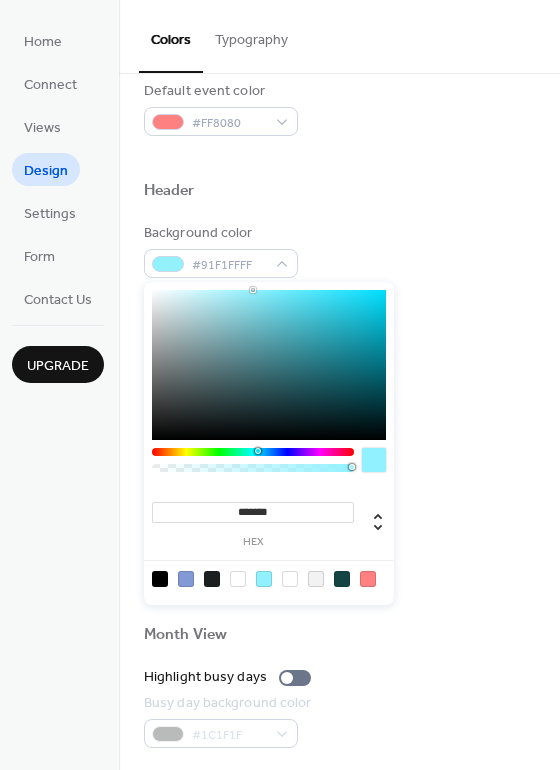 click on "Text color #FFFFFF" at bounding box center [339, 330] 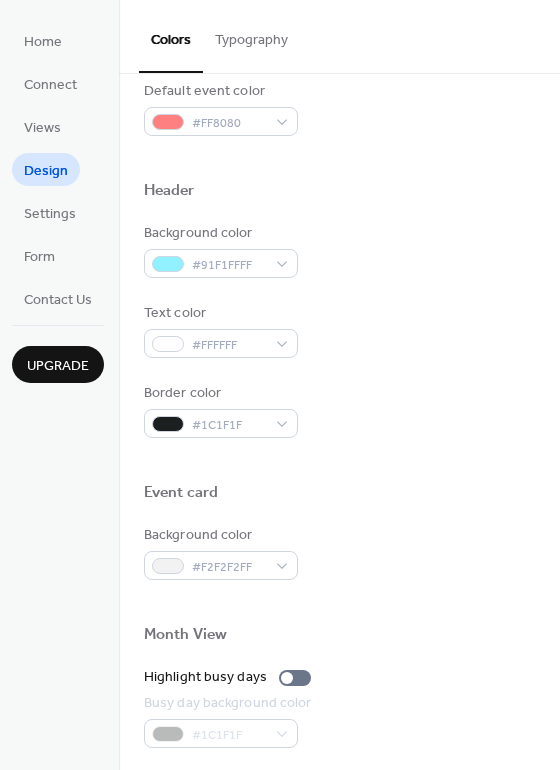 click on "Border color #1C1F1F" at bounding box center (339, 410) 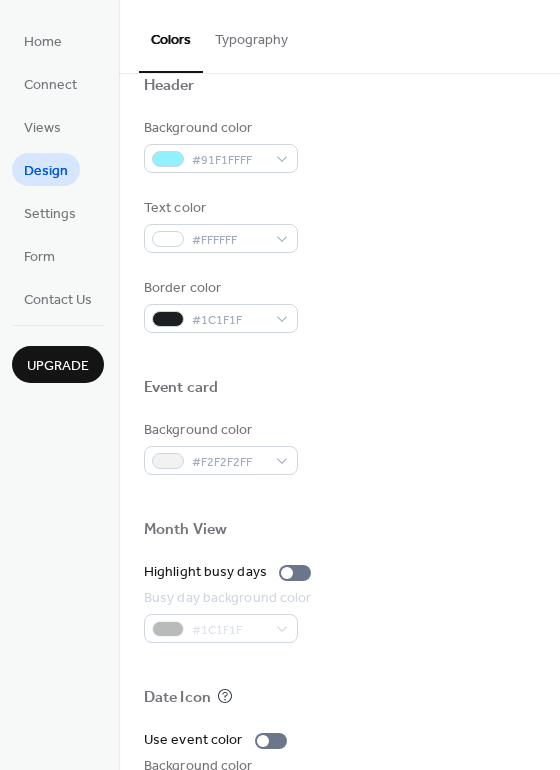 scroll, scrollTop: 700, scrollLeft: 0, axis: vertical 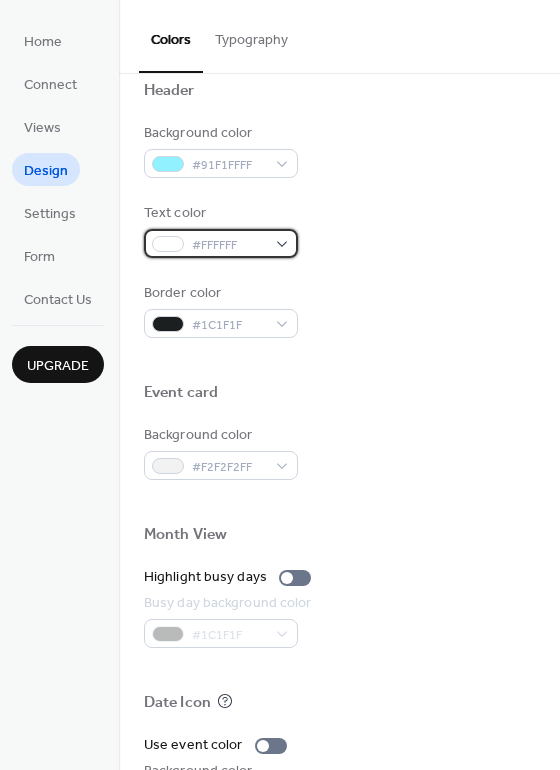 click on "#FFFFFF" at bounding box center (221, 243) 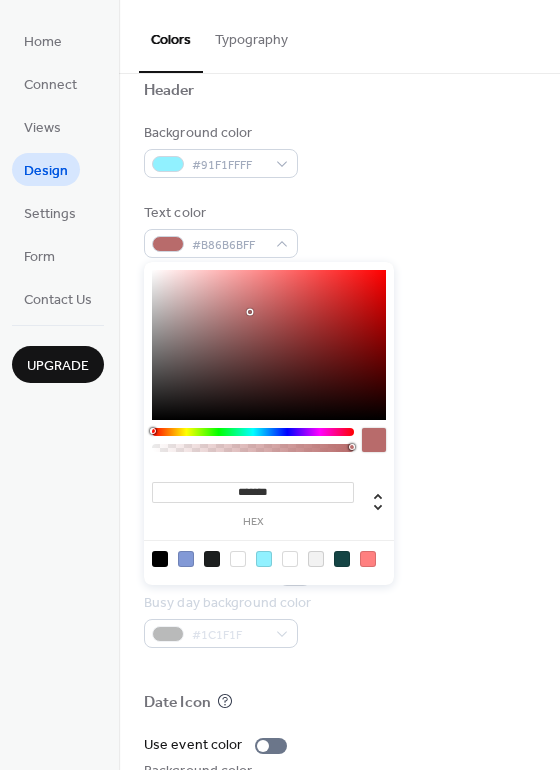 type on "*******" 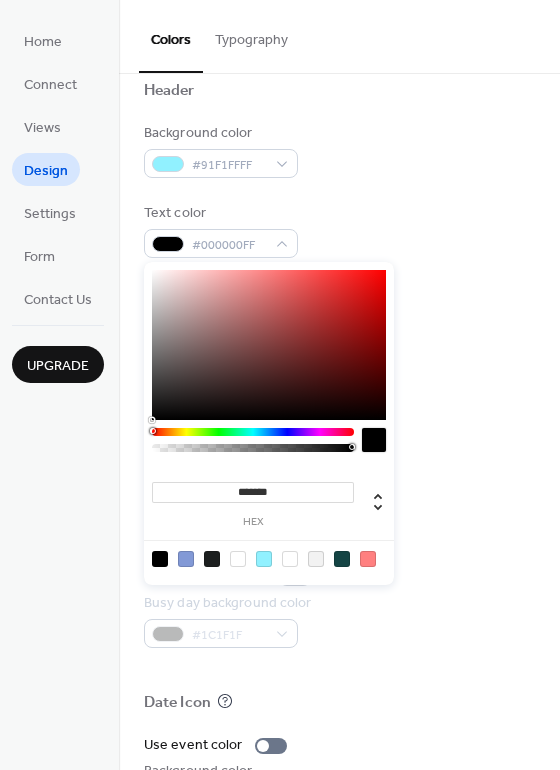 drag, startPoint x: 242, startPoint y: 321, endPoint x: 97, endPoint y: 434, distance: 183.83145 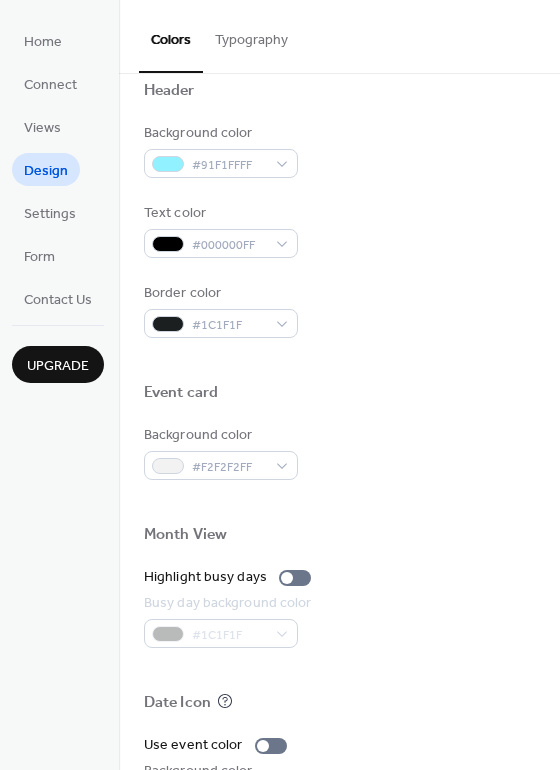 click on "Text color #000000FF" at bounding box center [339, 230] 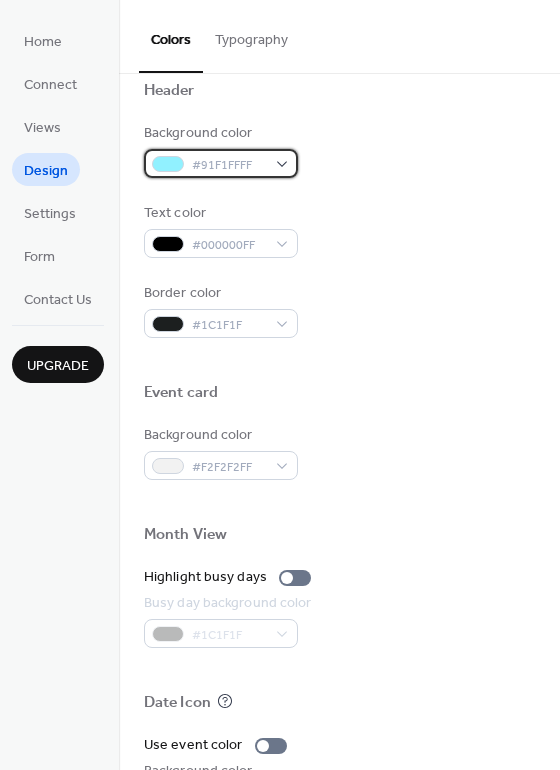 click on "#91F1FFFF" at bounding box center (221, 163) 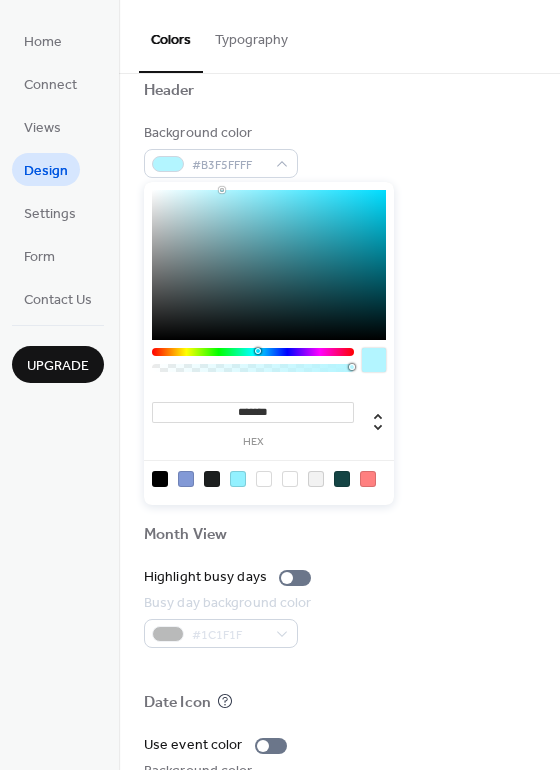 drag, startPoint x: 252, startPoint y: 190, endPoint x: 222, endPoint y: 188, distance: 30.066593 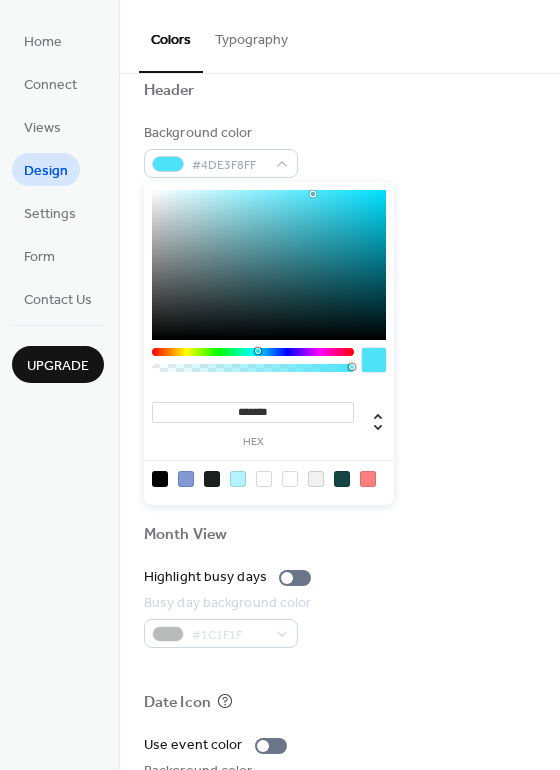 drag, startPoint x: 222, startPoint y: 194, endPoint x: 313, endPoint y: 194, distance: 91 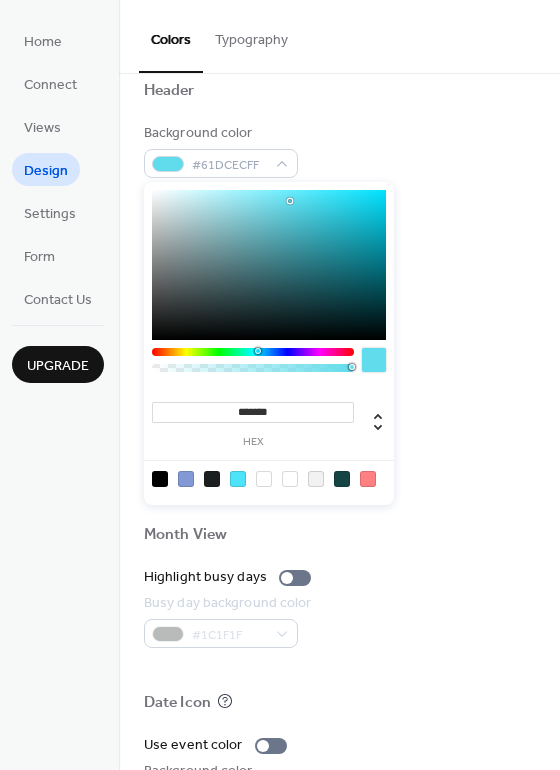 drag, startPoint x: 302, startPoint y: 201, endPoint x: 246, endPoint y: 201, distance: 56 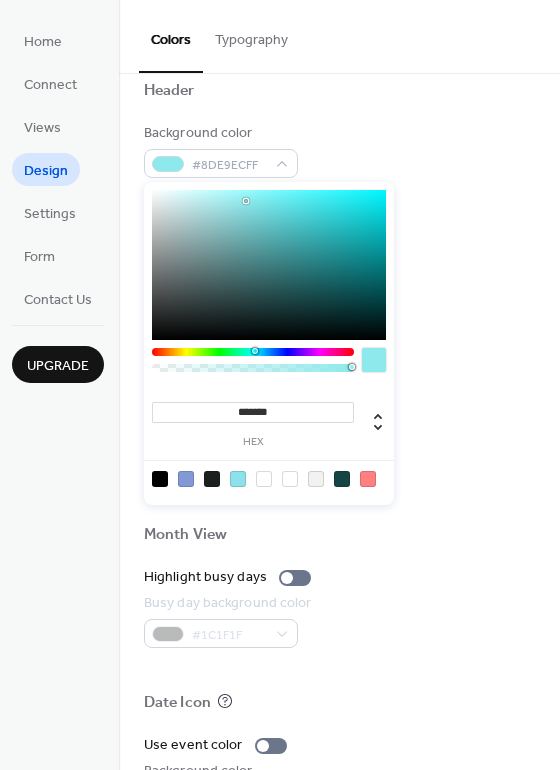 click at bounding box center (255, 351) 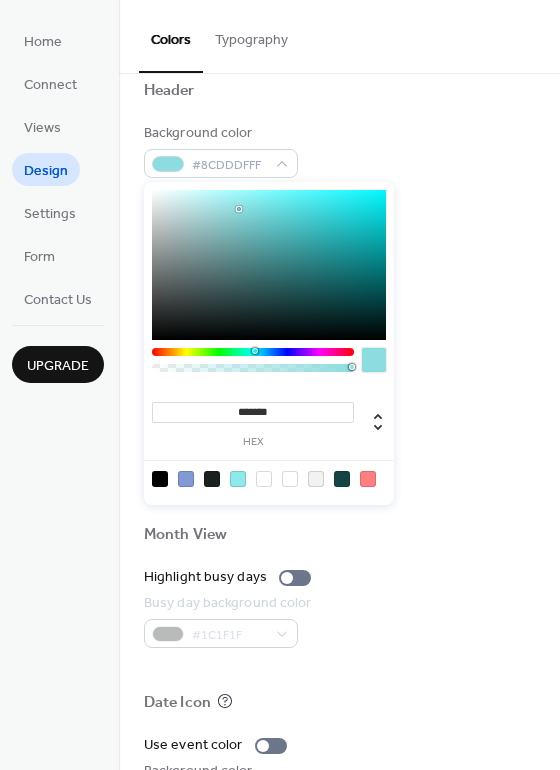 click at bounding box center (239, 209) 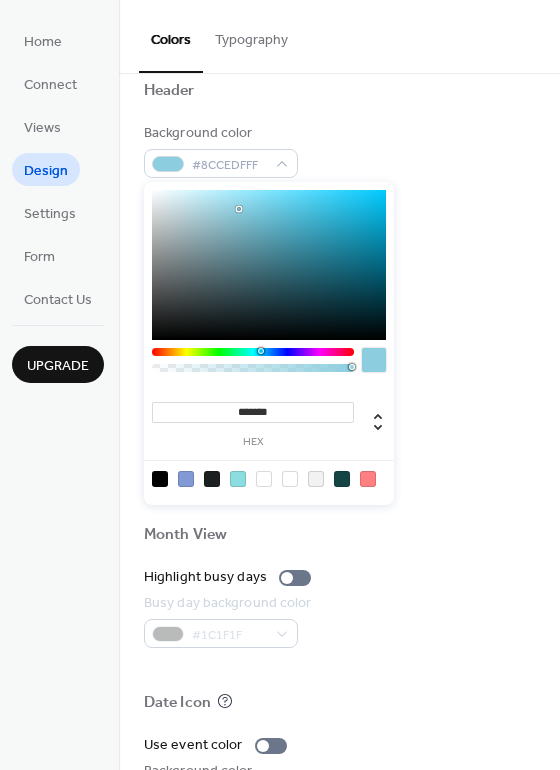 click at bounding box center [261, 351] 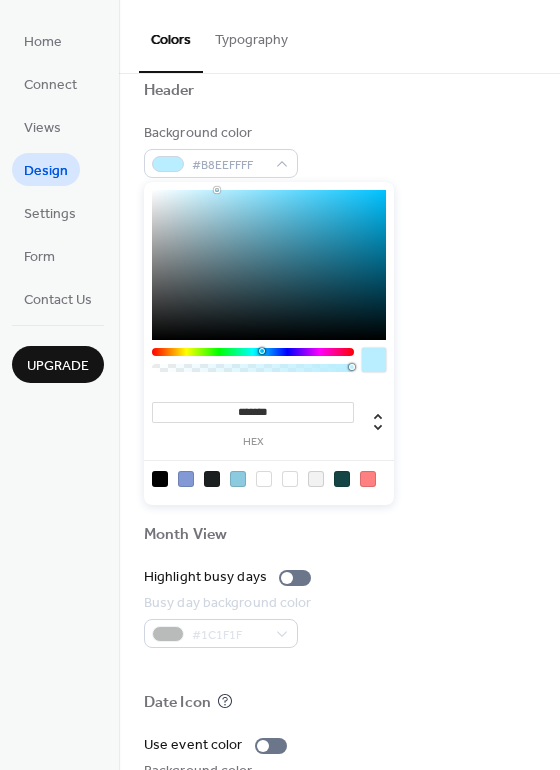 drag, startPoint x: 224, startPoint y: 190, endPoint x: 217, endPoint y: 180, distance: 12.206555 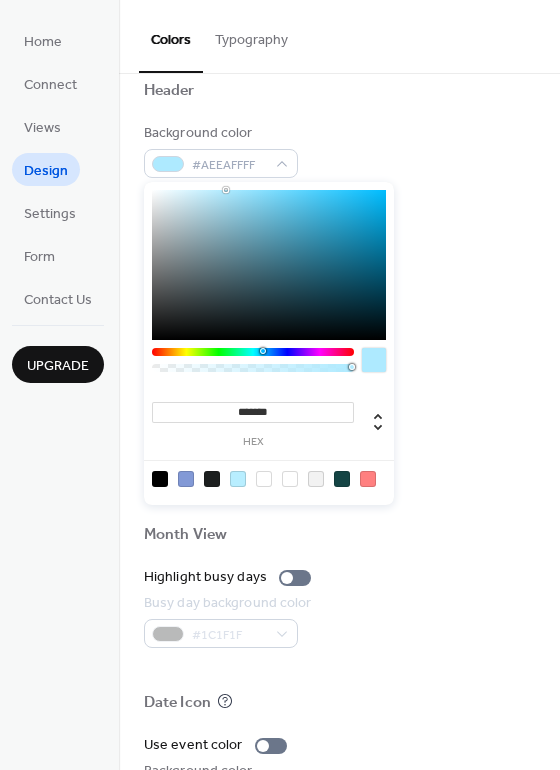 type on "*******" 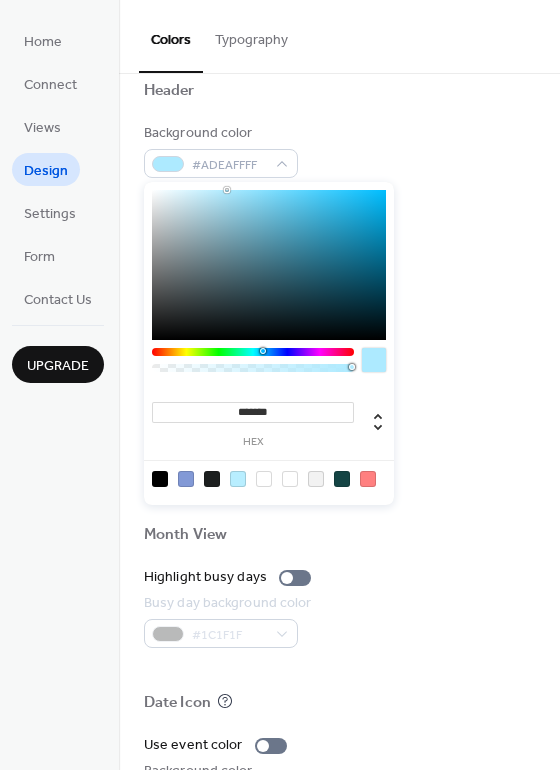 drag, startPoint x: 214, startPoint y: 192, endPoint x: 227, endPoint y: 190, distance: 13.152946 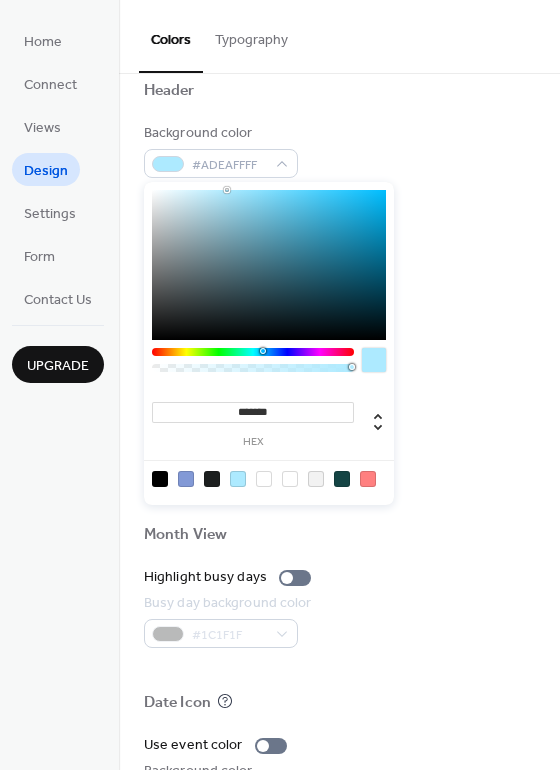 click on "Background color #ADEAFFFF Text color #000000FF Border color #1C1F1F" at bounding box center [339, 230] 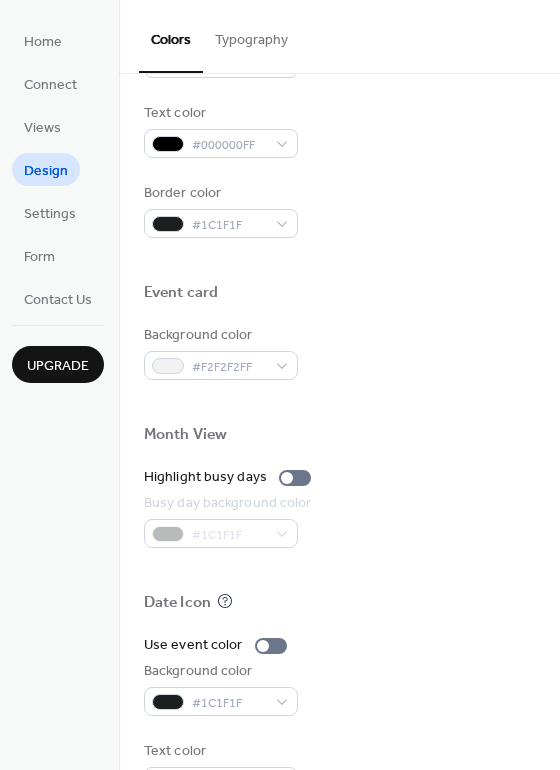 scroll, scrollTop: 856, scrollLeft: 0, axis: vertical 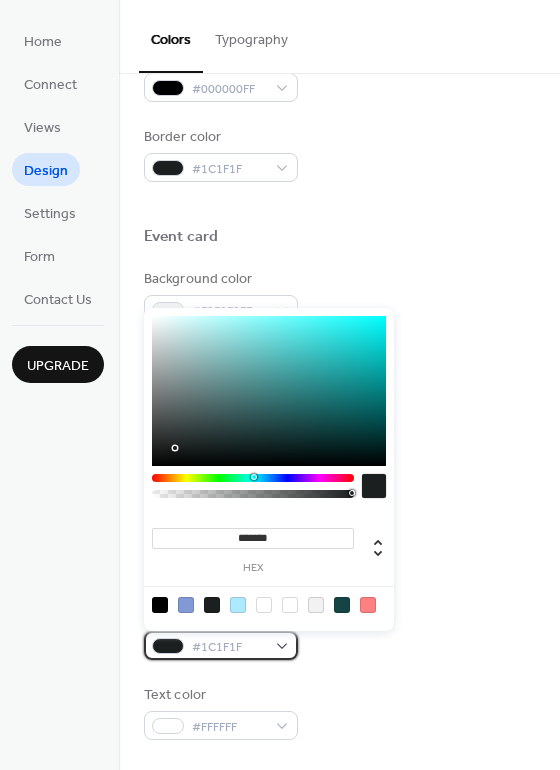 click on "#1C1F1F" at bounding box center [221, 645] 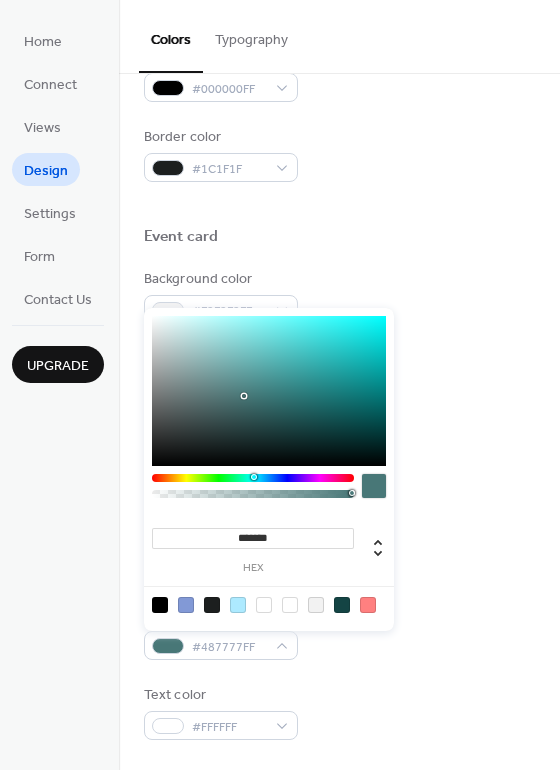 drag, startPoint x: 181, startPoint y: 450, endPoint x: 248, endPoint y: 394, distance: 87.32124 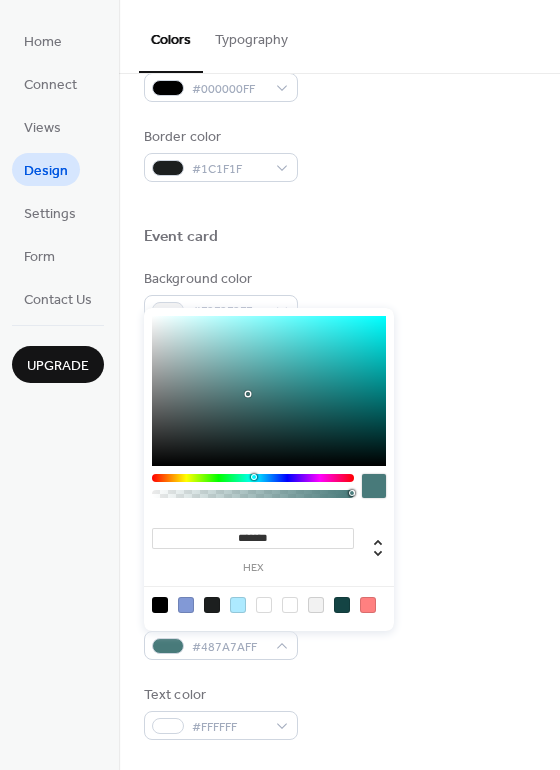 click at bounding box center [339, 514] 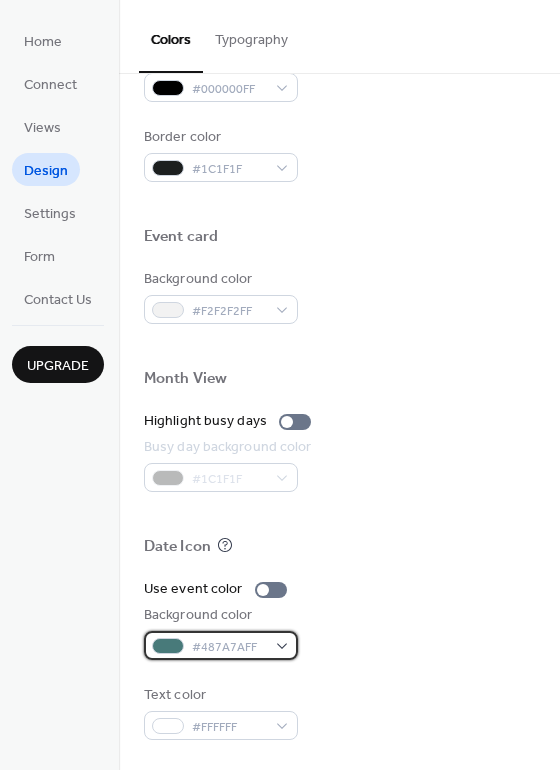 click on "#487A7AFF" at bounding box center [221, 645] 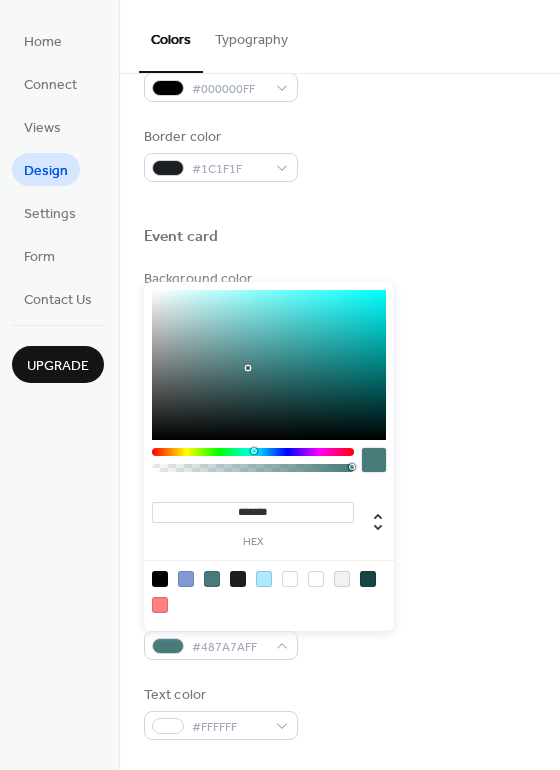 click on "******* hex" at bounding box center [269, 456] 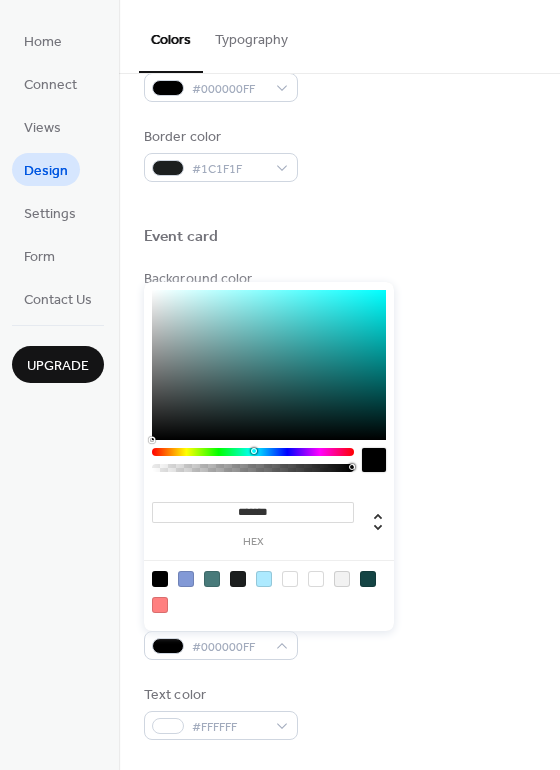 drag, startPoint x: 206, startPoint y: 445, endPoint x: 189, endPoint y: 452, distance: 18.384777 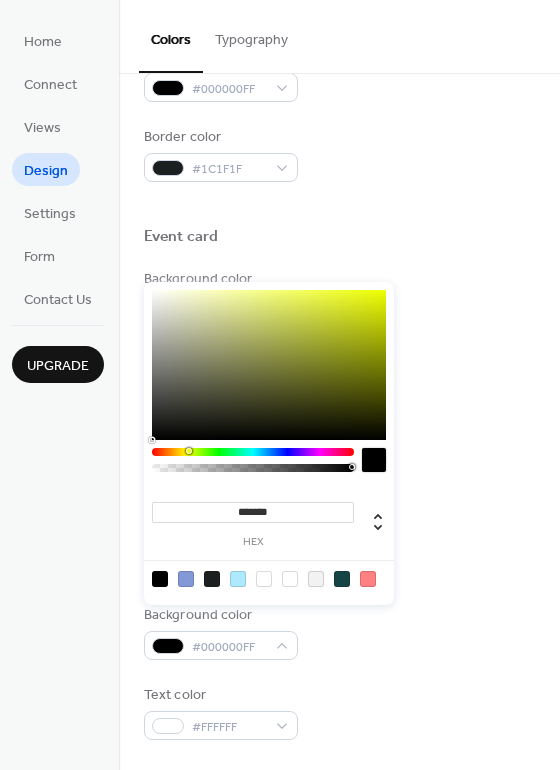 click at bounding box center (253, 452) 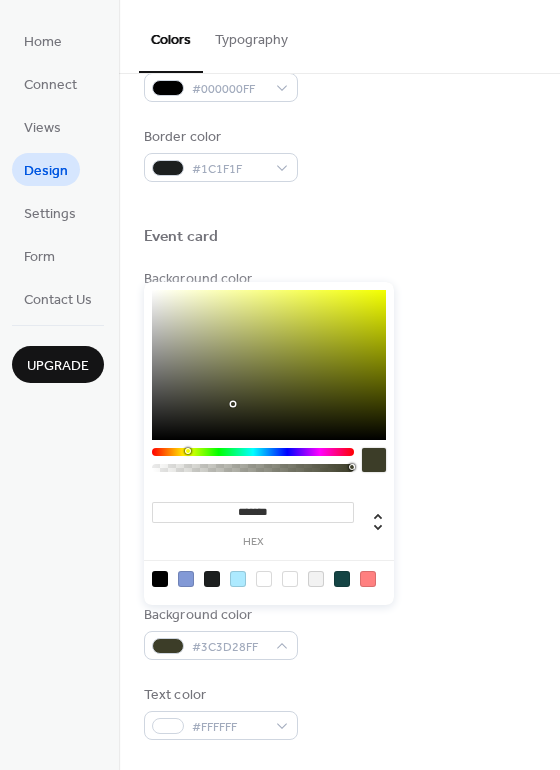 type on "*******" 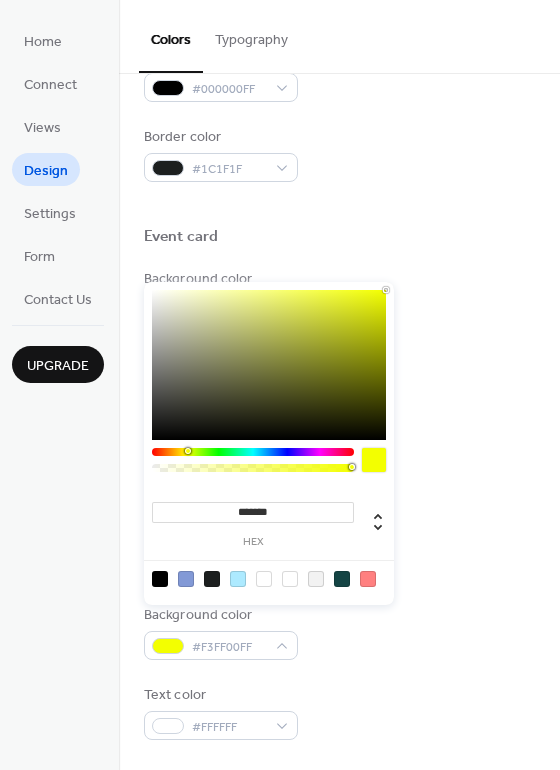 drag, startPoint x: 272, startPoint y: 393, endPoint x: 435, endPoint y: 246, distance: 219.49487 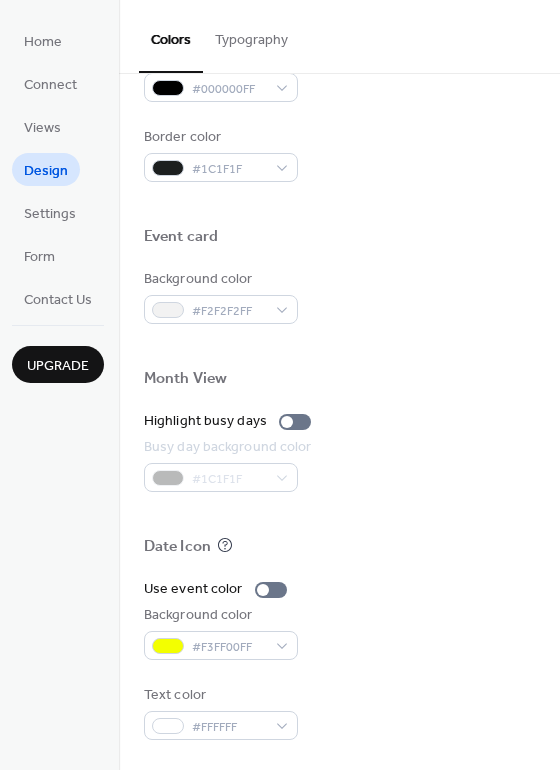 click on "Highlight busy days" at bounding box center (339, 421) 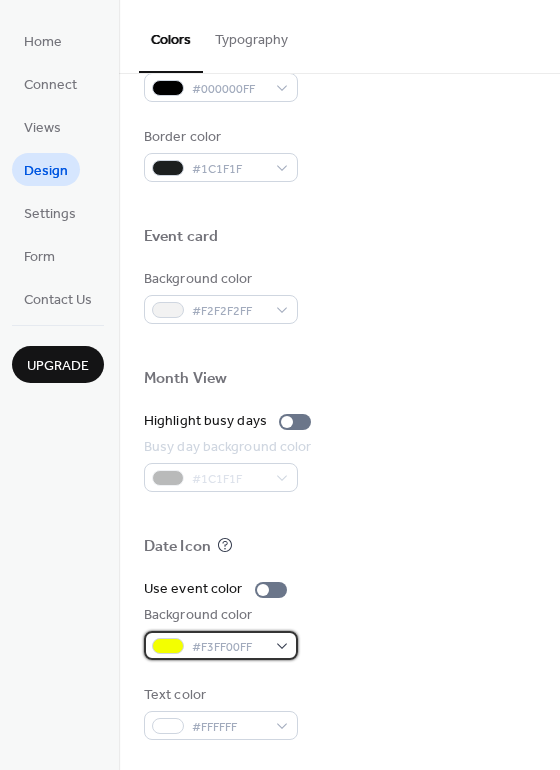 click on "#F3FF00FF" at bounding box center (229, 647) 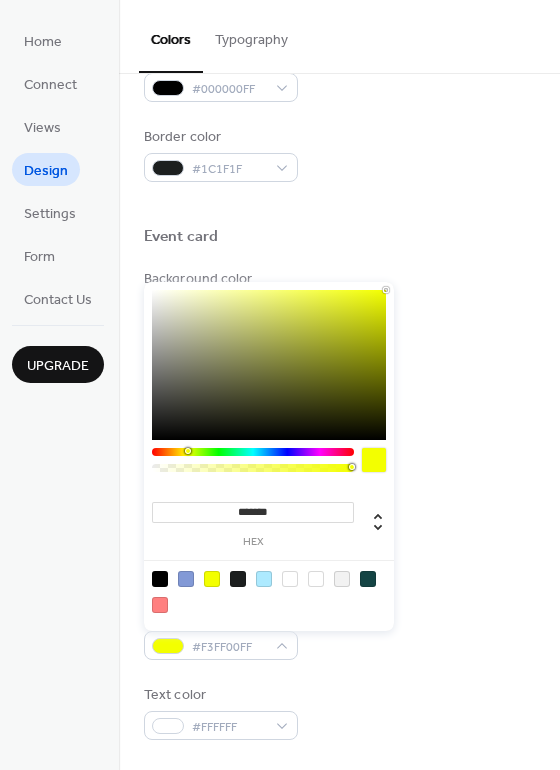 click at bounding box center (264, 579) 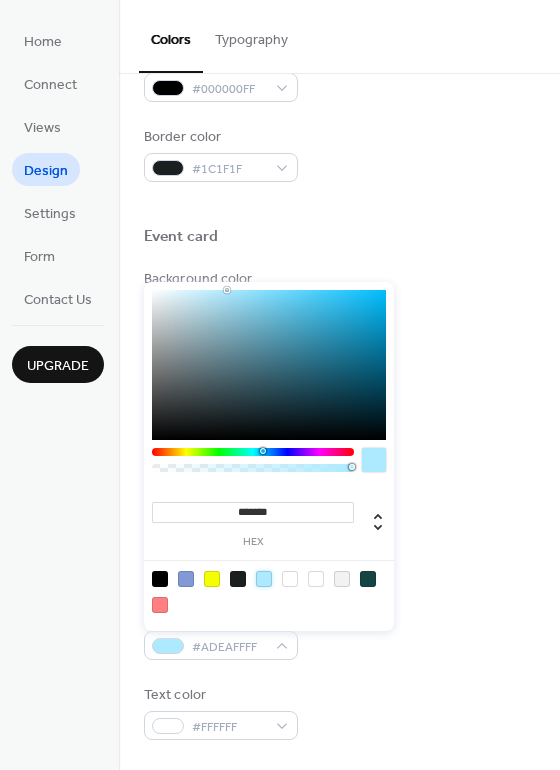 click on "Background color #ADEAFFFF" at bounding box center [339, 632] 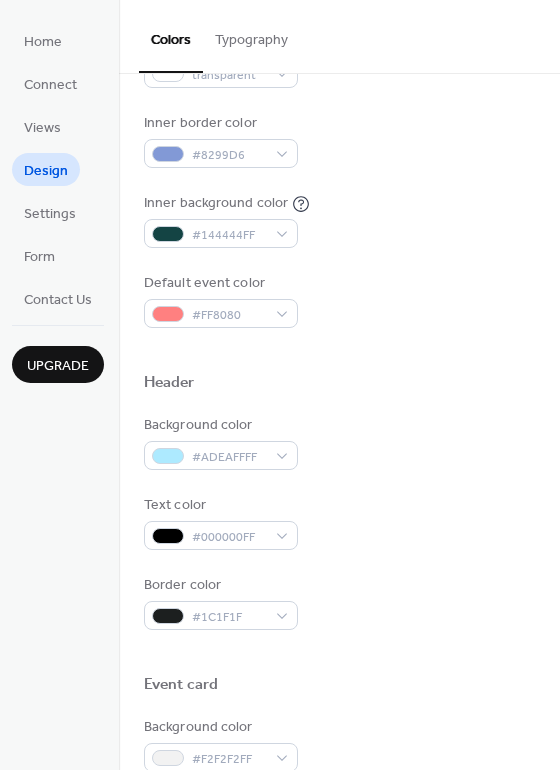 scroll, scrollTop: 356, scrollLeft: 0, axis: vertical 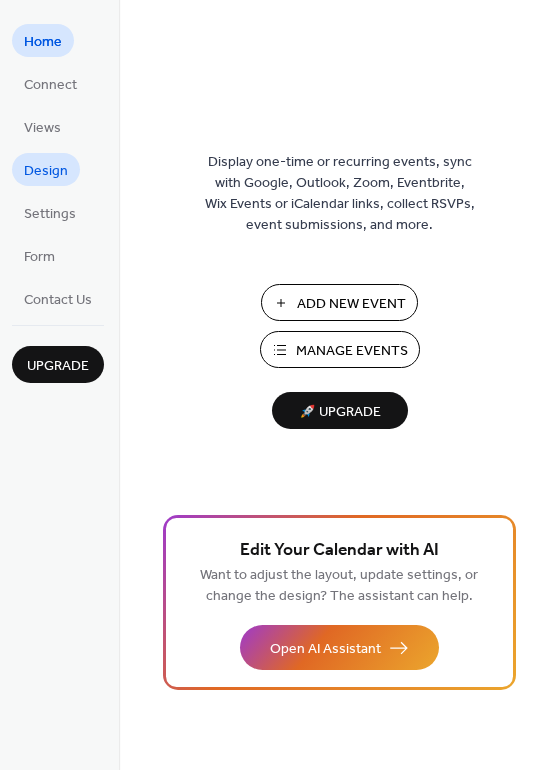 click on "Design" at bounding box center (46, 169) 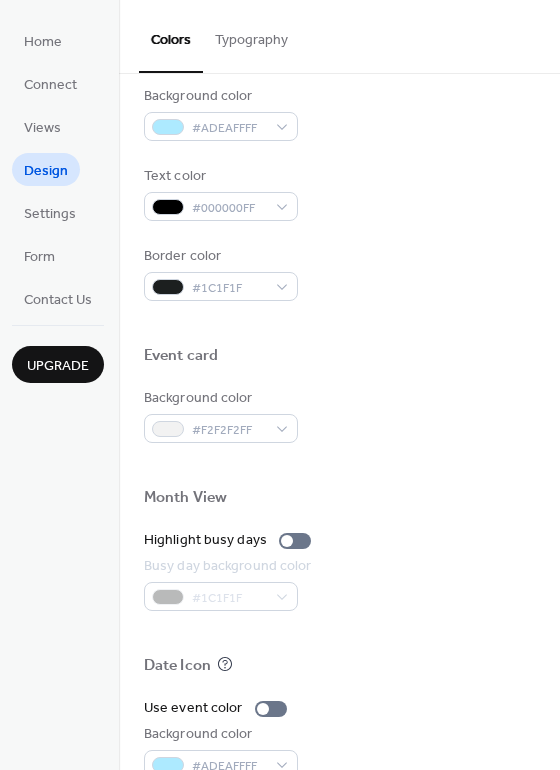 scroll, scrollTop: 856, scrollLeft: 0, axis: vertical 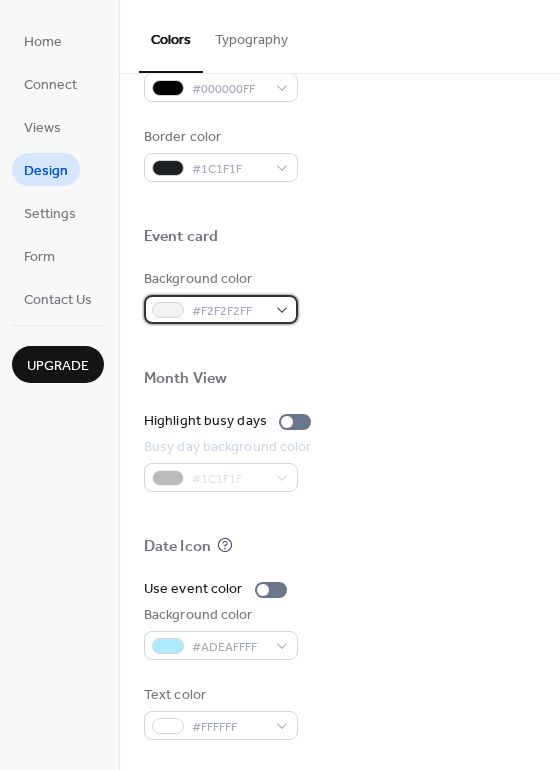 click on "#F2F2F2FF" at bounding box center (221, 309) 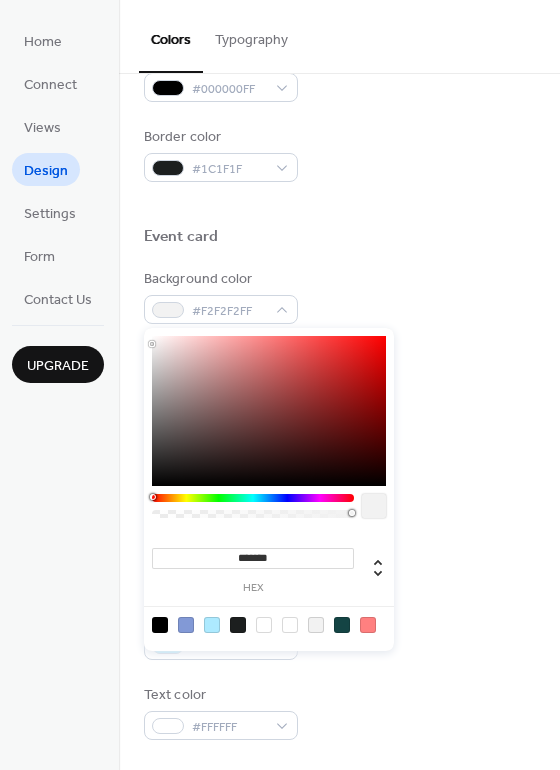 click on "******* hex" at bounding box center (269, 489) 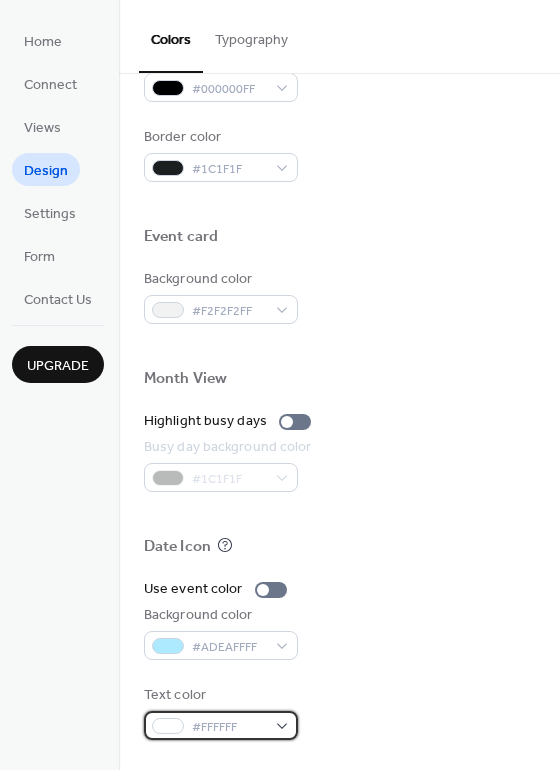 click on "#FFFFFF" at bounding box center (221, 725) 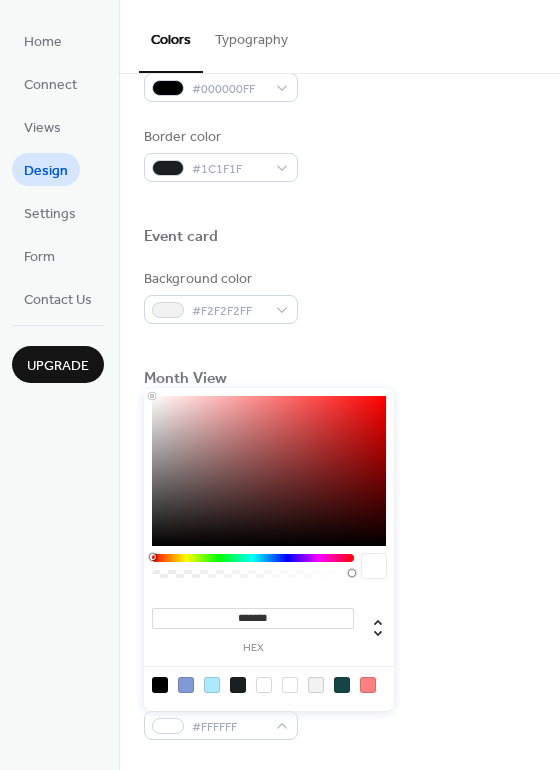 type on "*******" 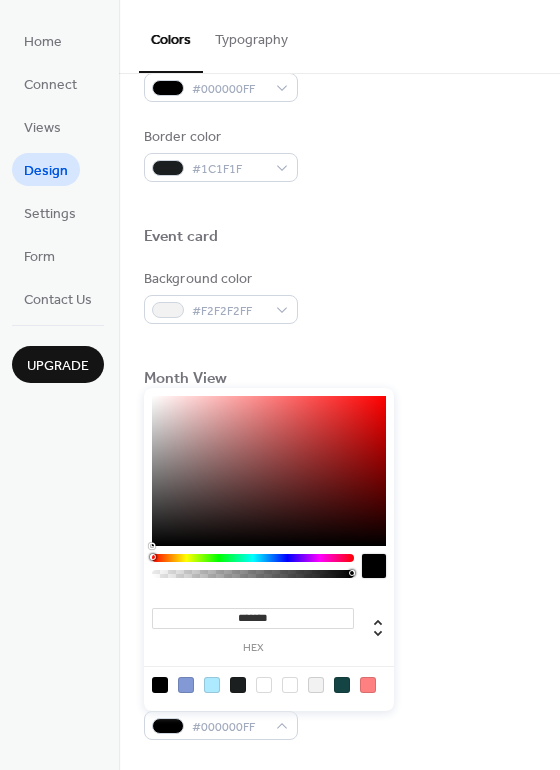 drag, startPoint x: 251, startPoint y: 520, endPoint x: -35, endPoint y: 569, distance: 290.1672 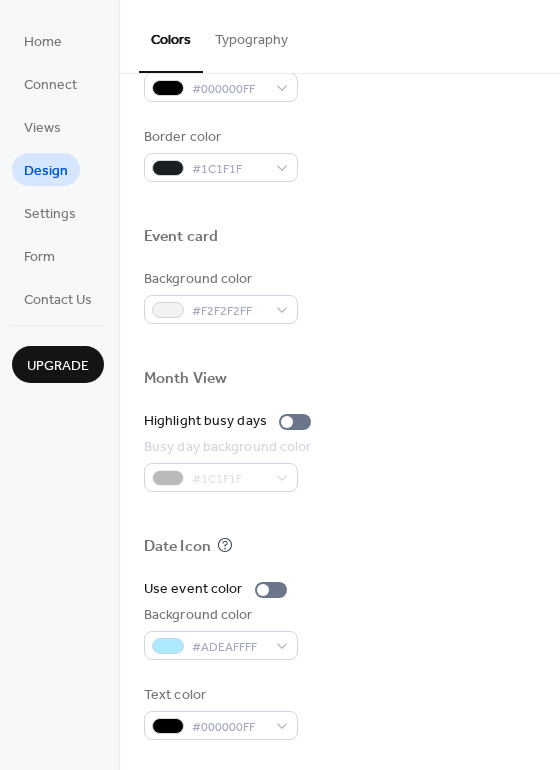 click on "Date Icon" at bounding box center [339, 550] 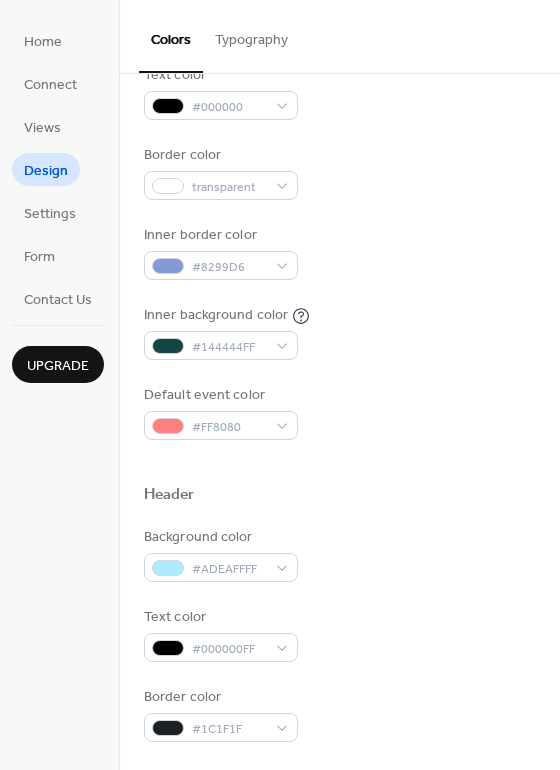 scroll, scrollTop: 300, scrollLeft: 0, axis: vertical 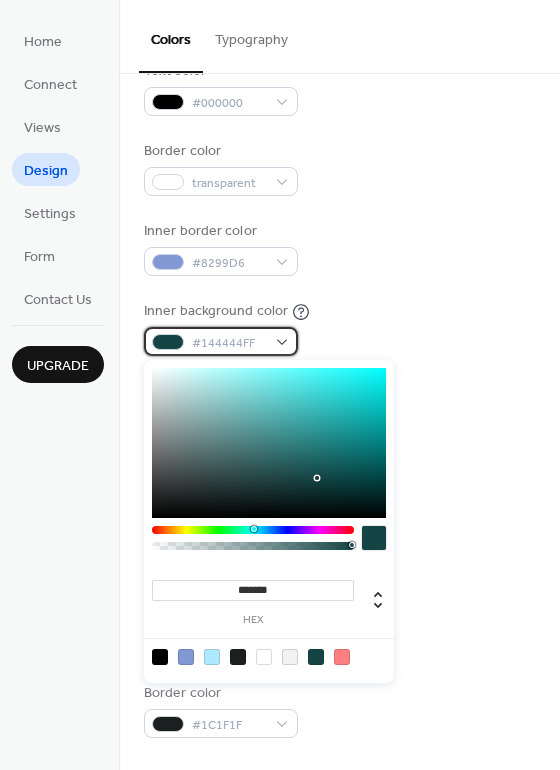 click on "#144444FF" at bounding box center [221, 341] 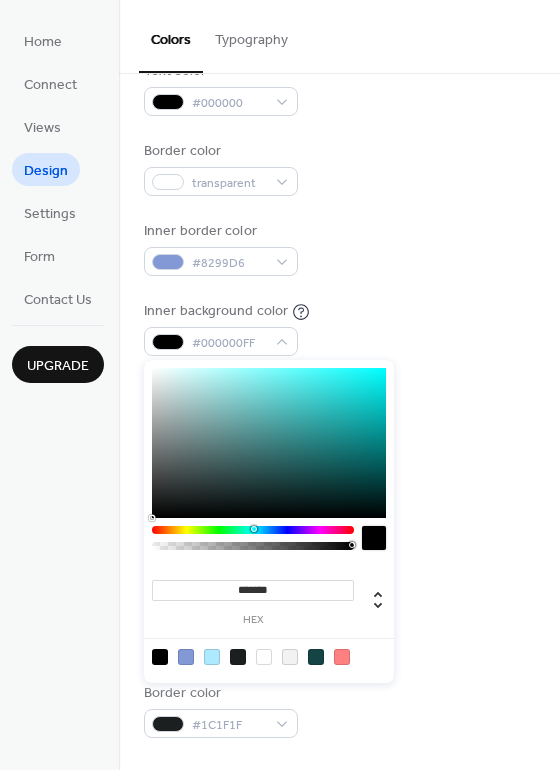 drag, startPoint x: 190, startPoint y: 490, endPoint x: 60, endPoint y: 542, distance: 140.01428 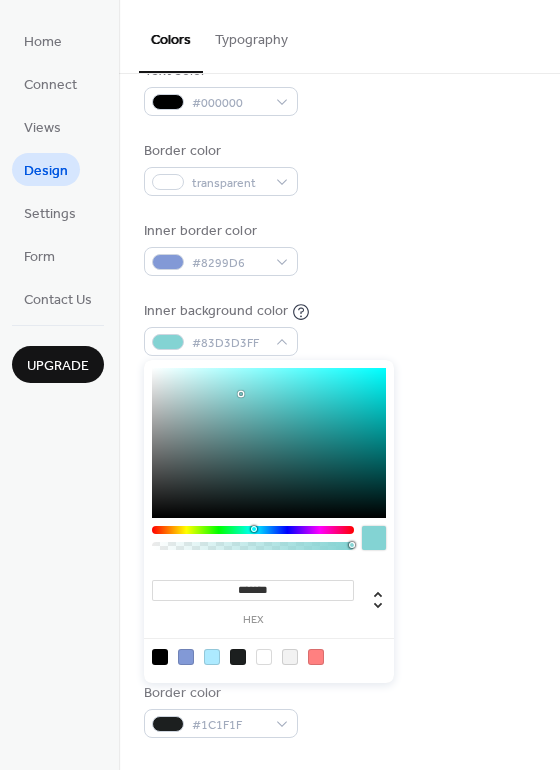 type on "*******" 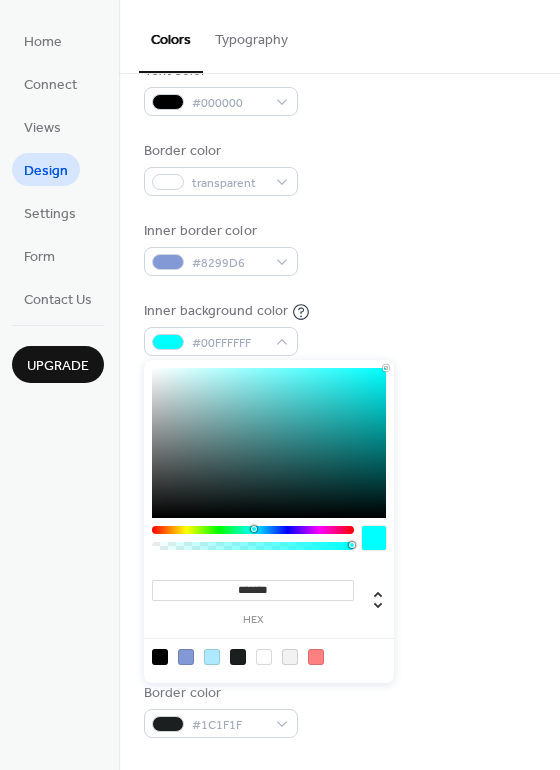 drag, startPoint x: 243, startPoint y: 459, endPoint x: 422, endPoint y: 356, distance: 206.51877 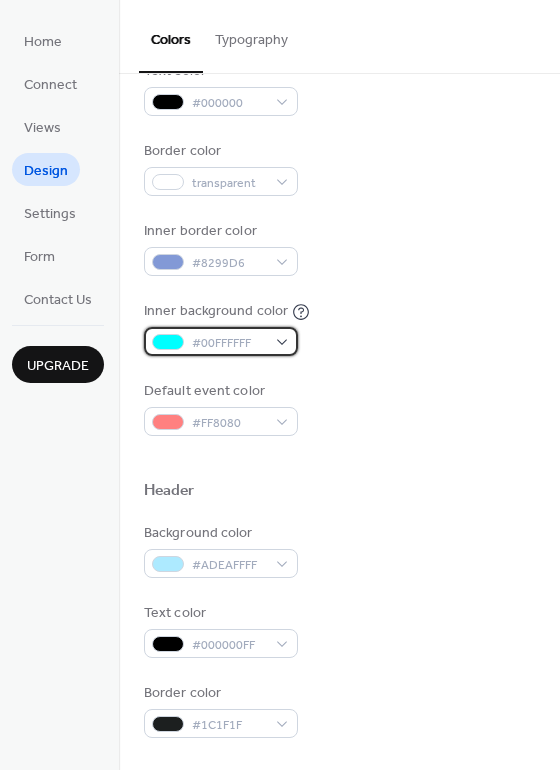 click on "#00FFFFFF" at bounding box center (221, 341) 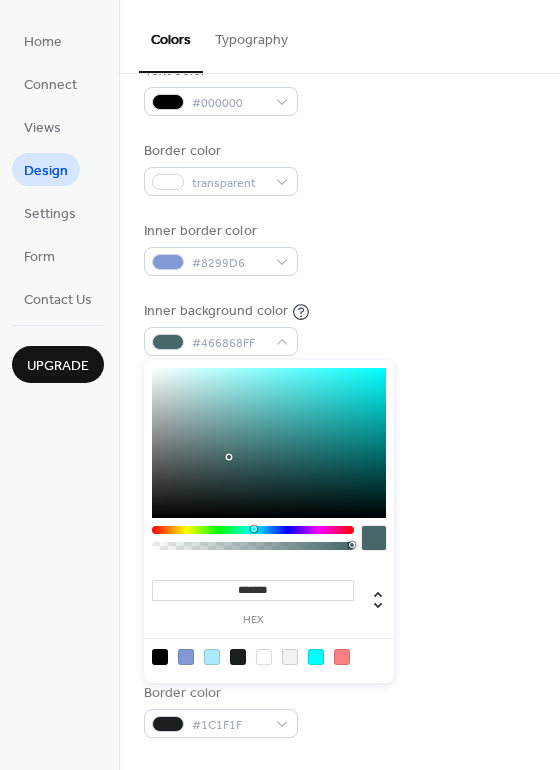 type on "*******" 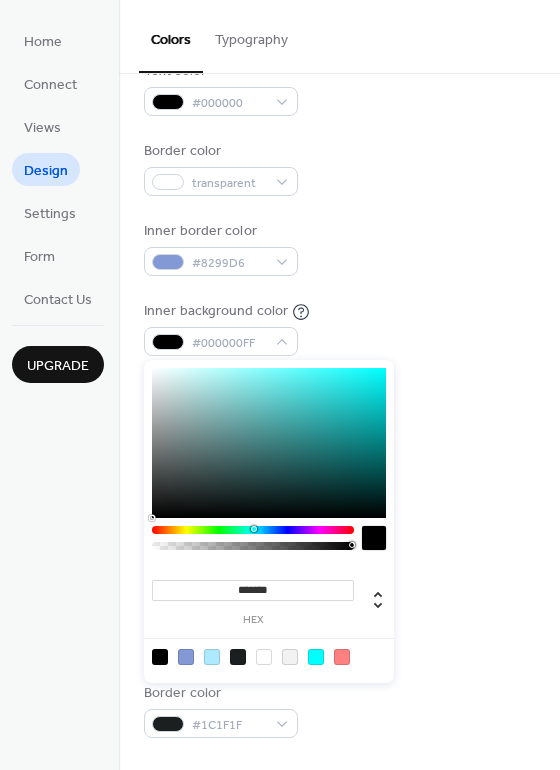 drag, startPoint x: 210, startPoint y: 468, endPoint x: 18, endPoint y: 577, distance: 220.7827 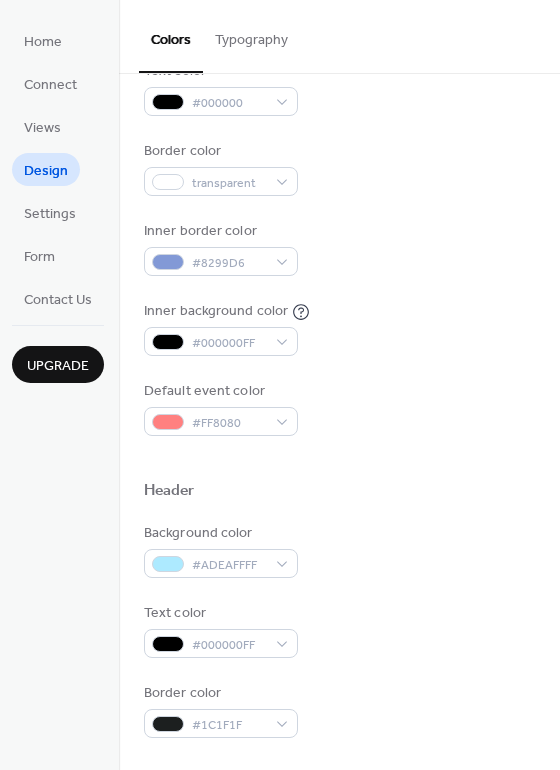 click on "Default event color #FF8080" at bounding box center [339, 408] 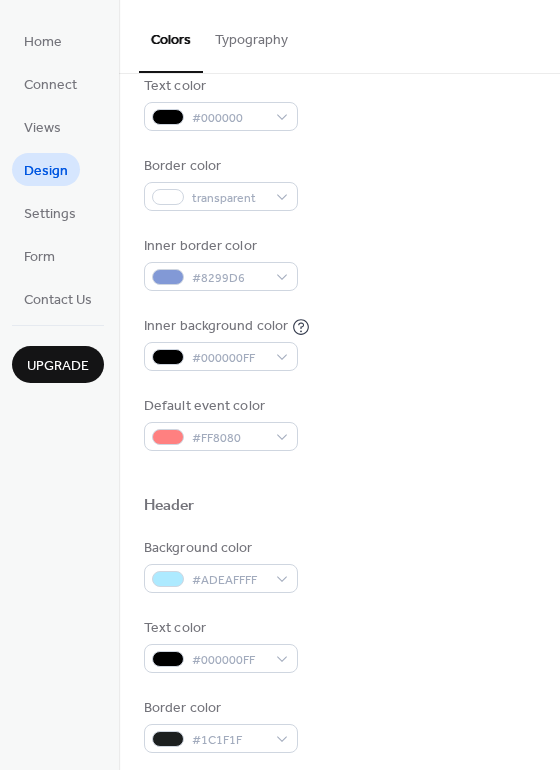 scroll, scrollTop: 256, scrollLeft: 0, axis: vertical 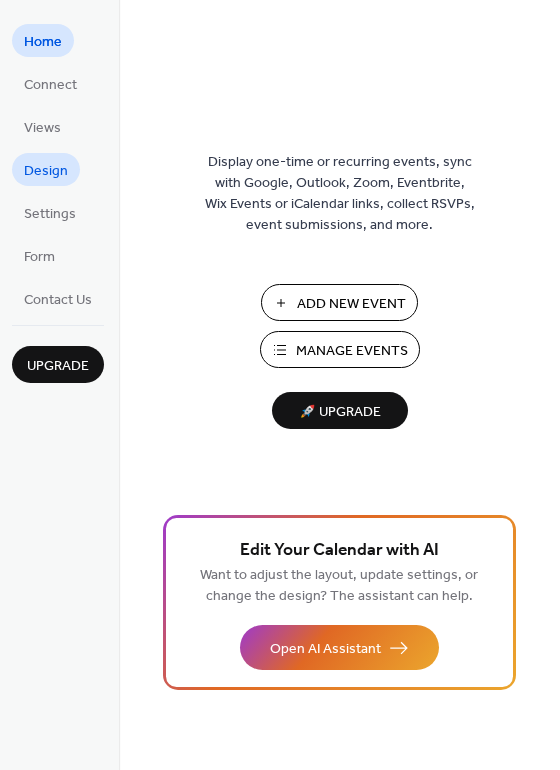 click on "Design" at bounding box center [46, 171] 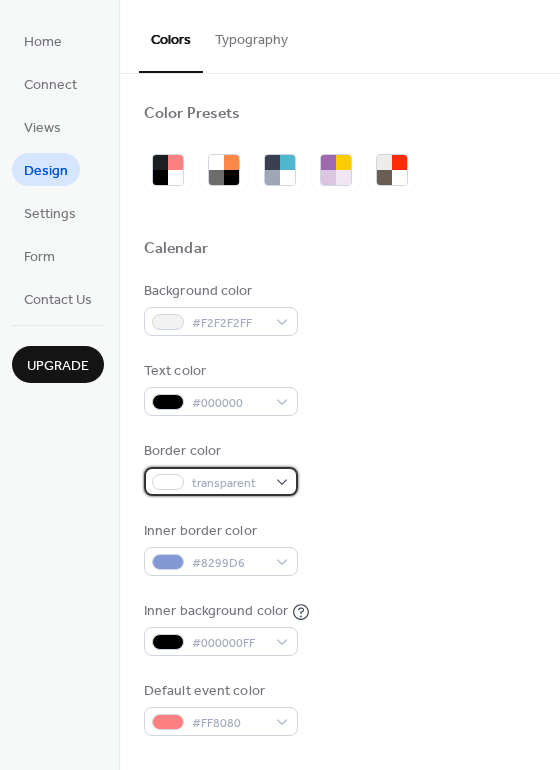 click on "transparent" at bounding box center (221, 481) 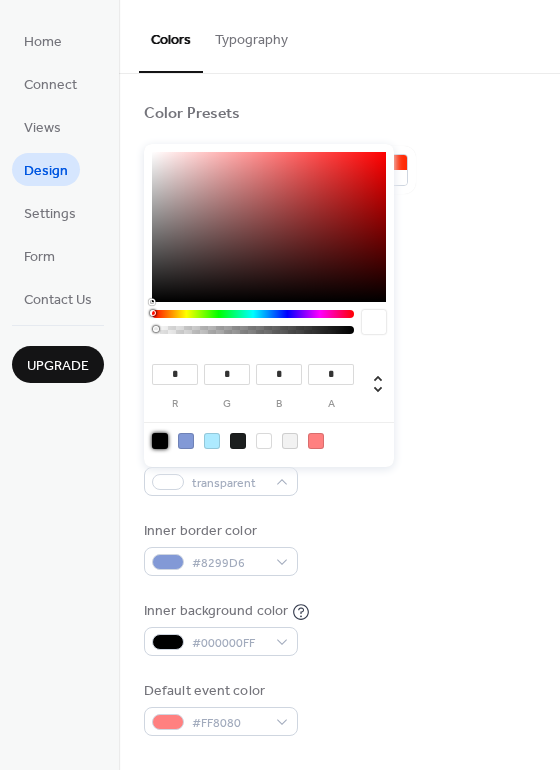 click at bounding box center (160, 441) 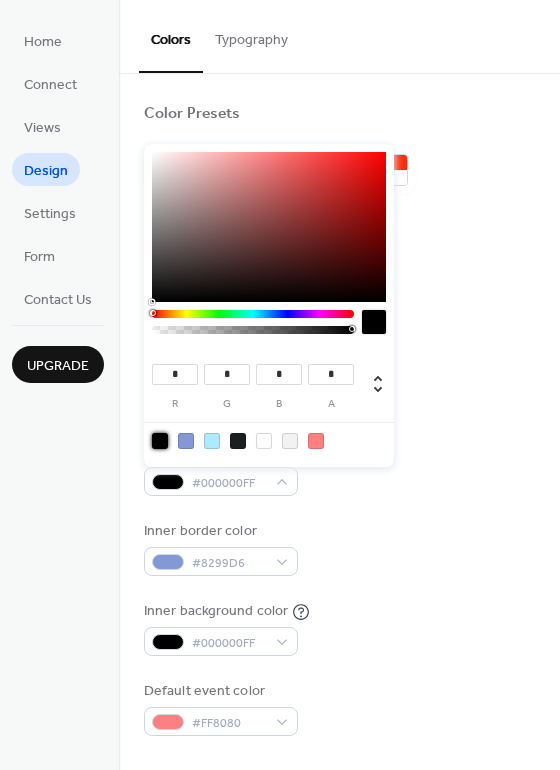 click at bounding box center [269, 440] 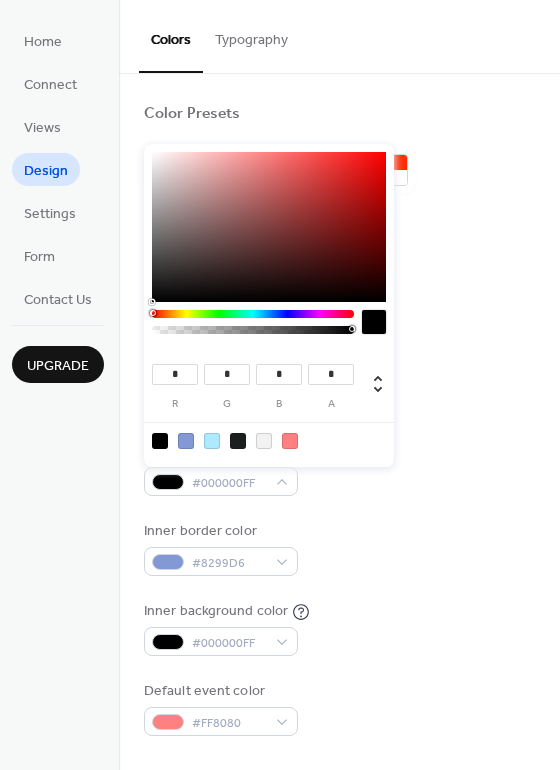 click on "Border color #000000FF" at bounding box center (339, 468) 